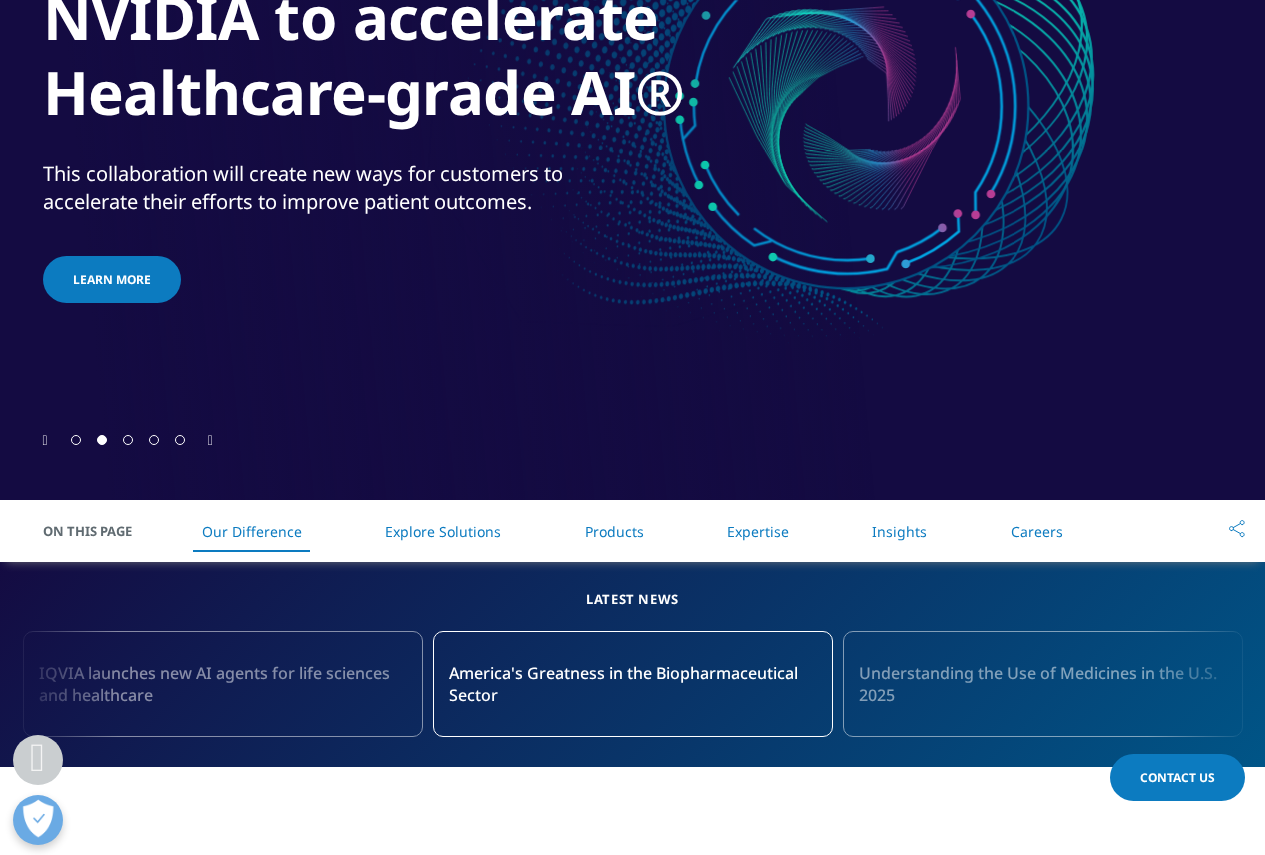 scroll, scrollTop: 400, scrollLeft: 0, axis: vertical 